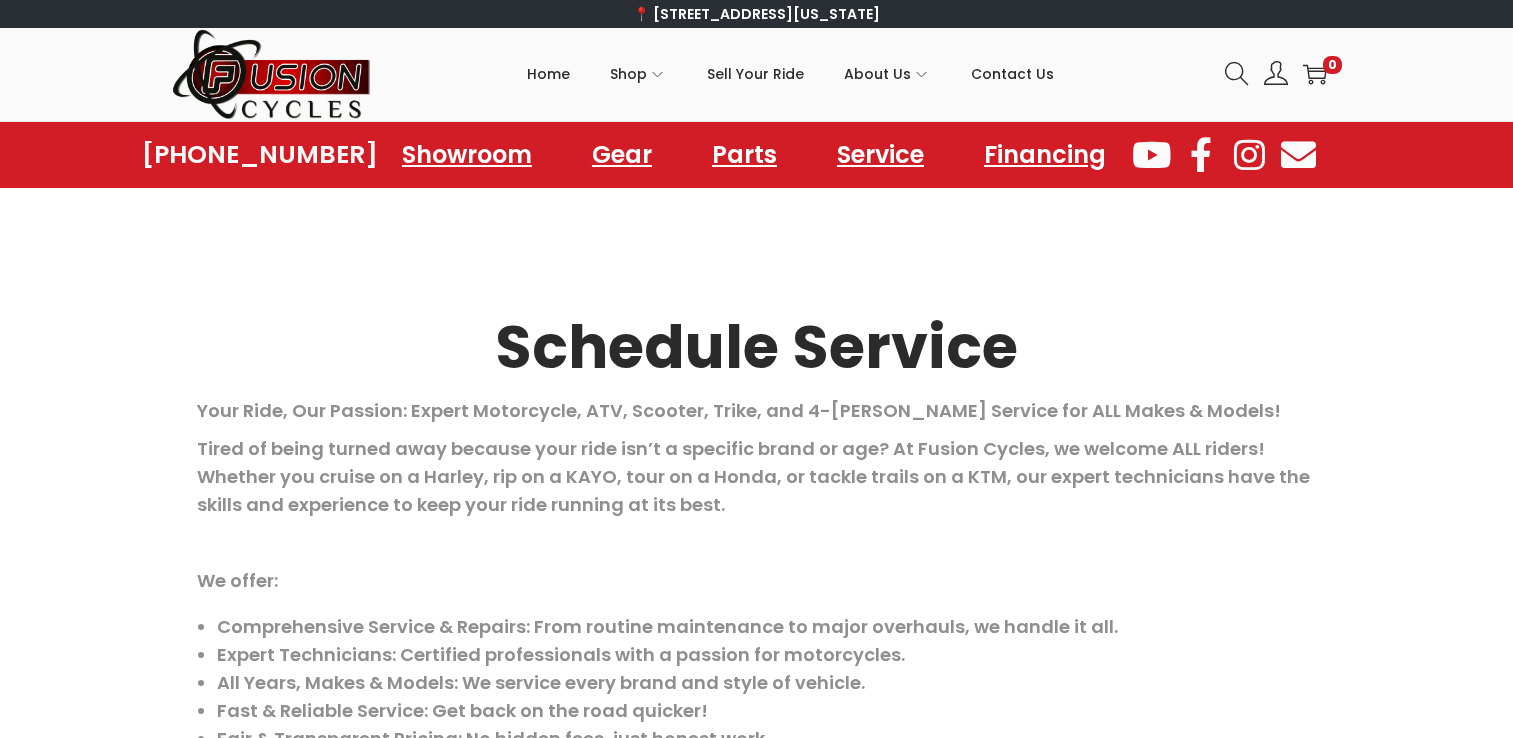 scroll, scrollTop: 0, scrollLeft: 0, axis: both 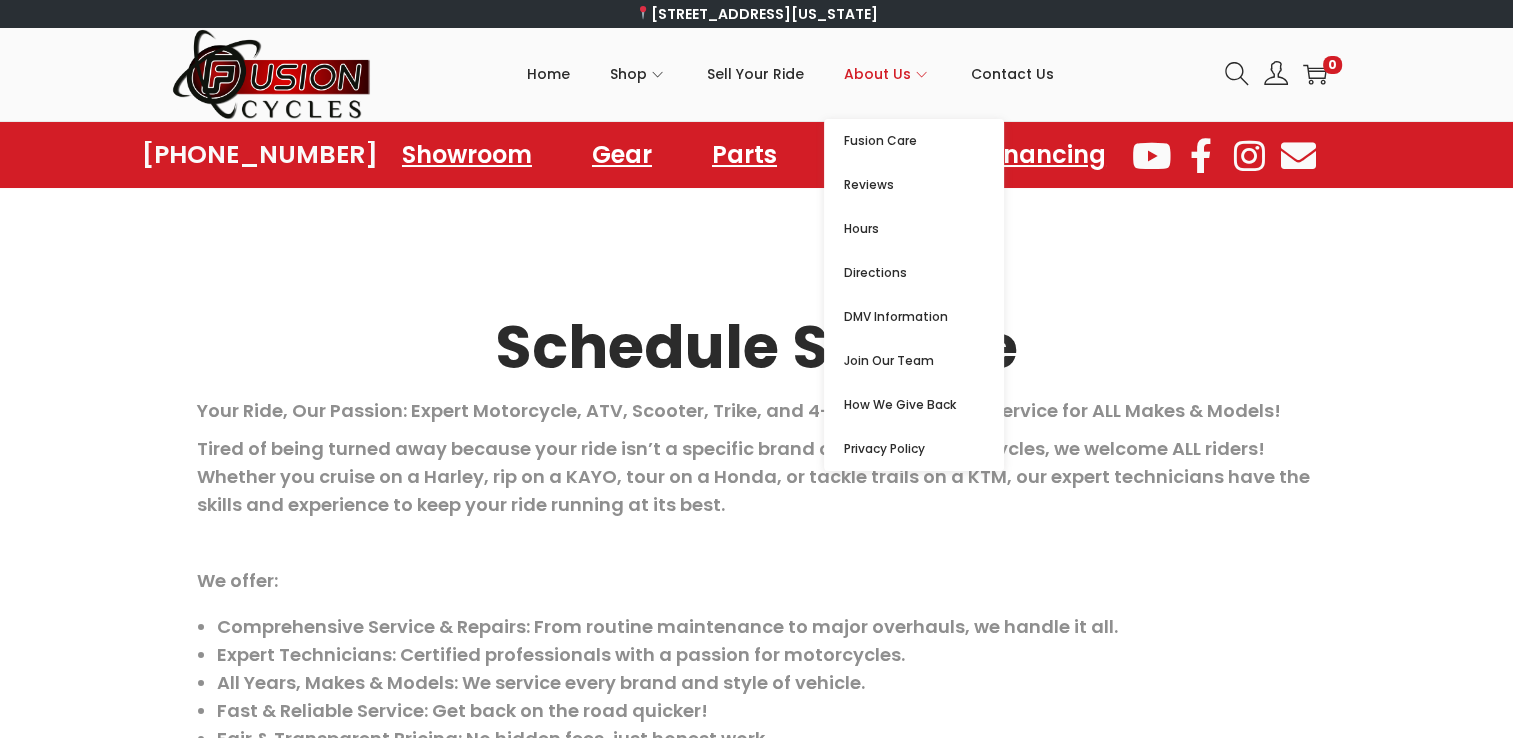 click on "About Us" at bounding box center [877, 74] 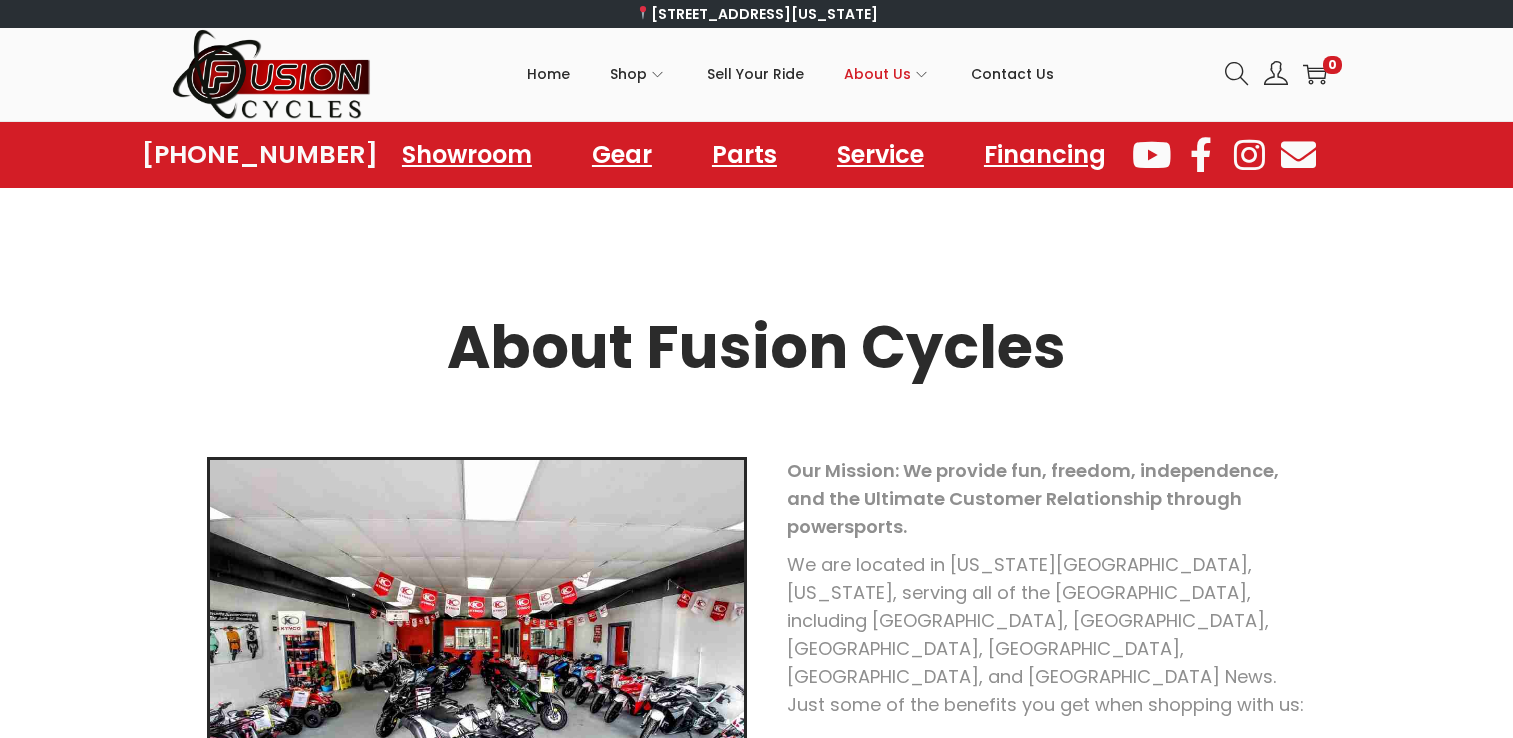 scroll, scrollTop: 0, scrollLeft: 0, axis: both 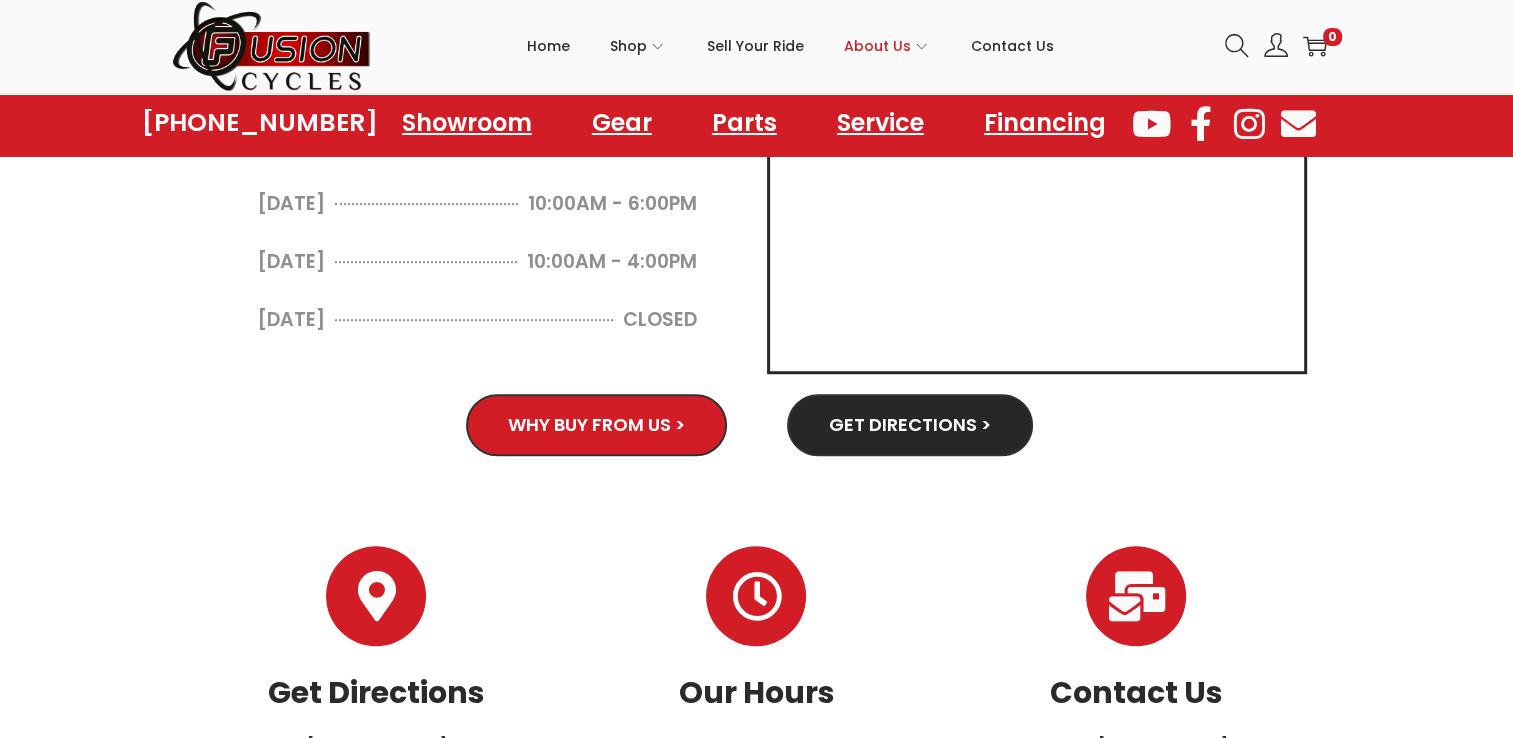 click on "Why Buy From Us >" at bounding box center [596, 425] 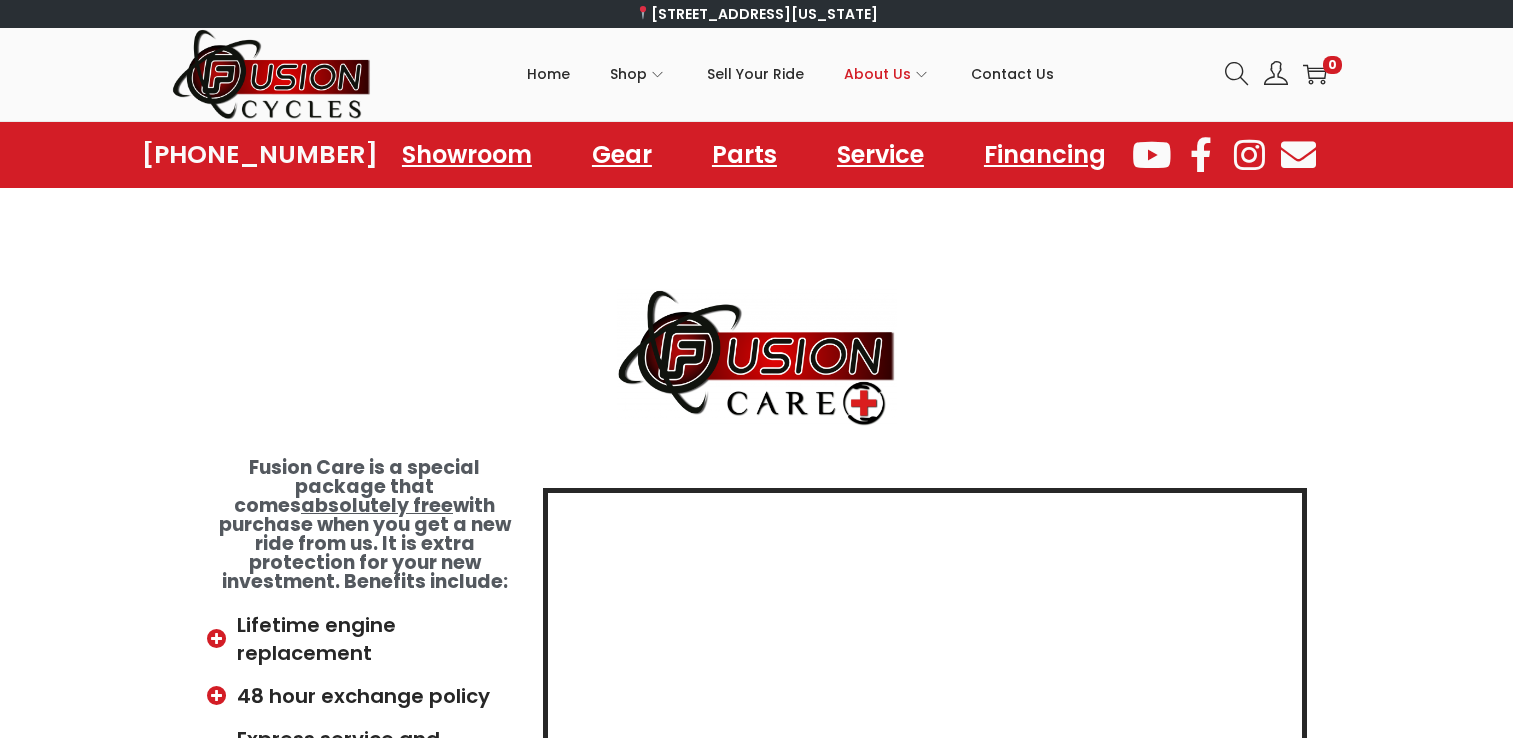 scroll, scrollTop: 0, scrollLeft: 0, axis: both 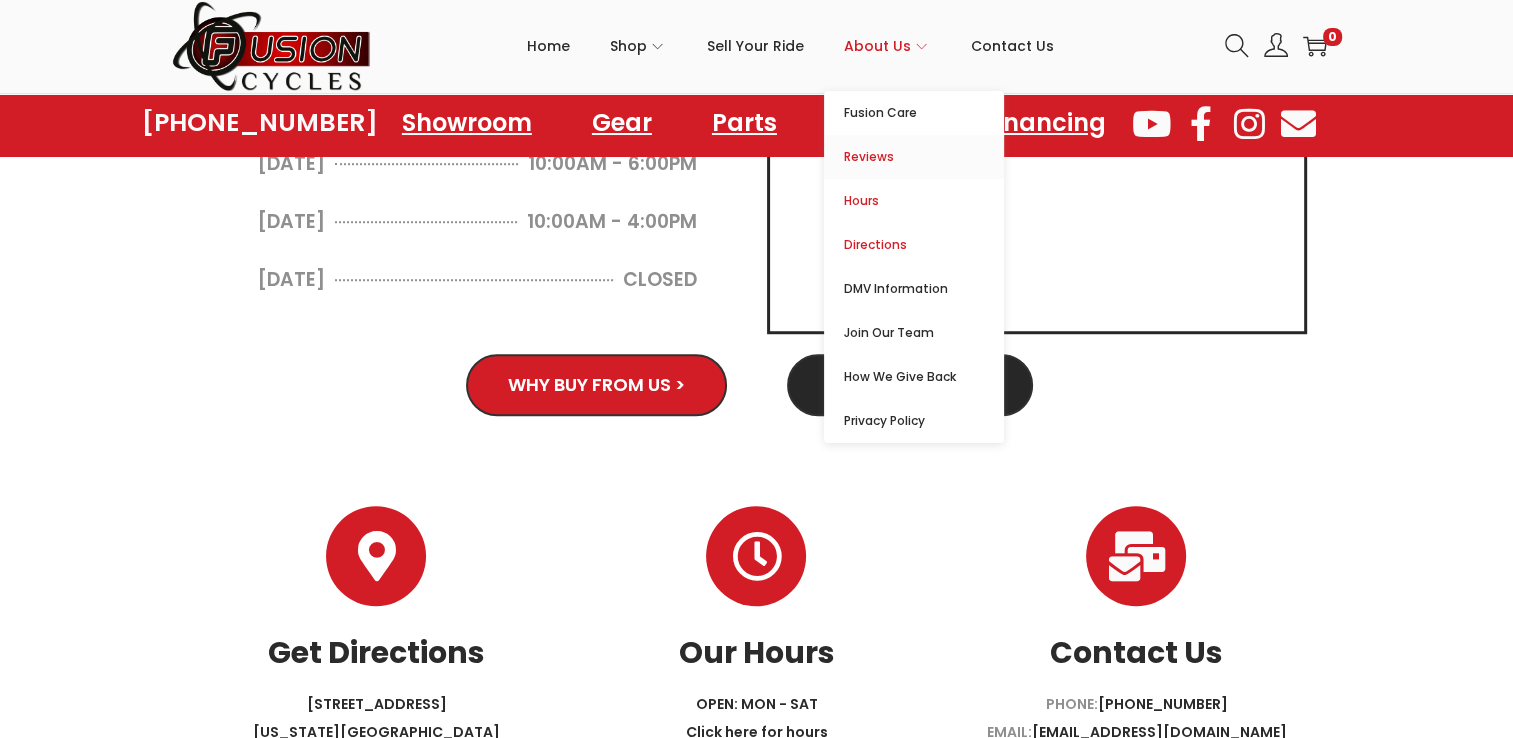 click on "Reviews" at bounding box center (924, 157) 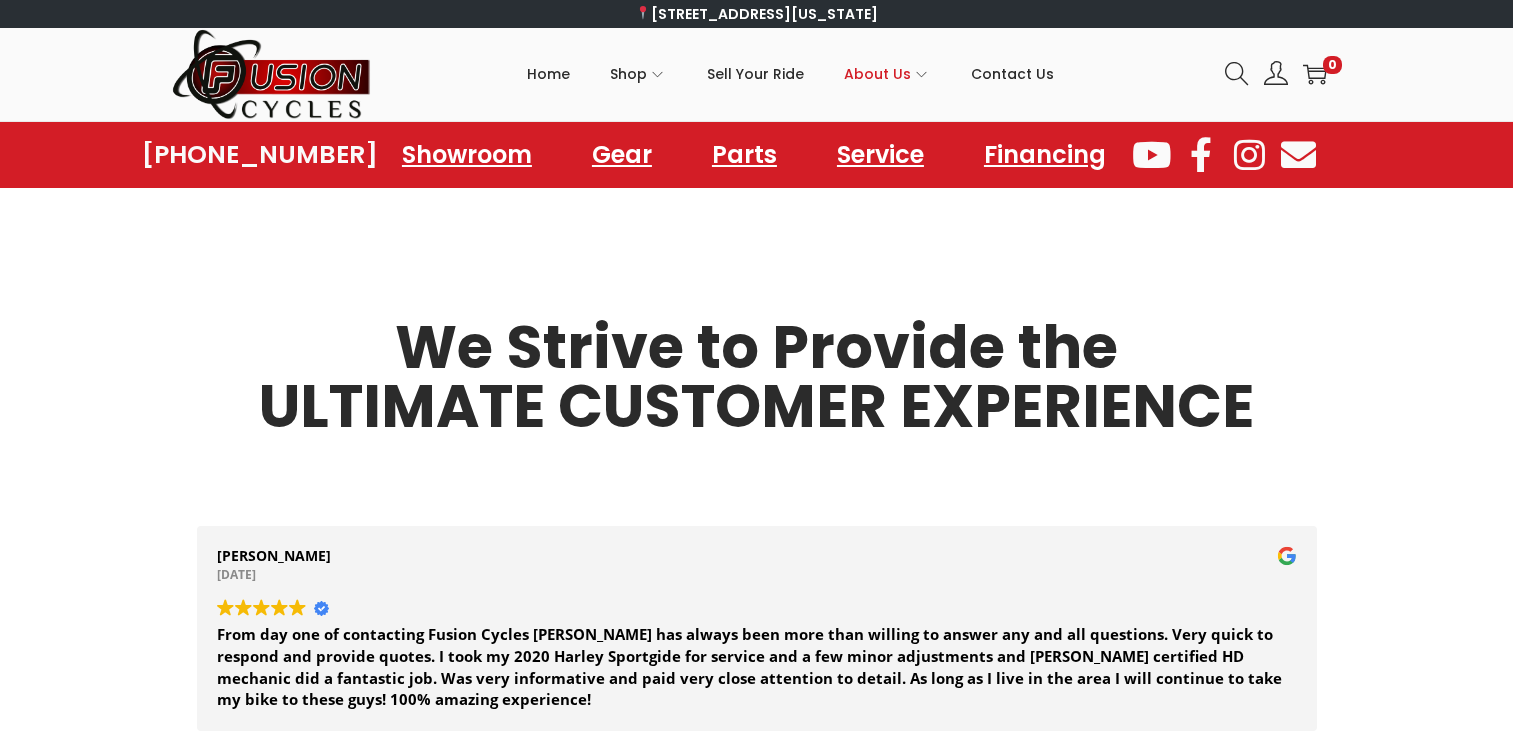 scroll, scrollTop: 0, scrollLeft: 0, axis: both 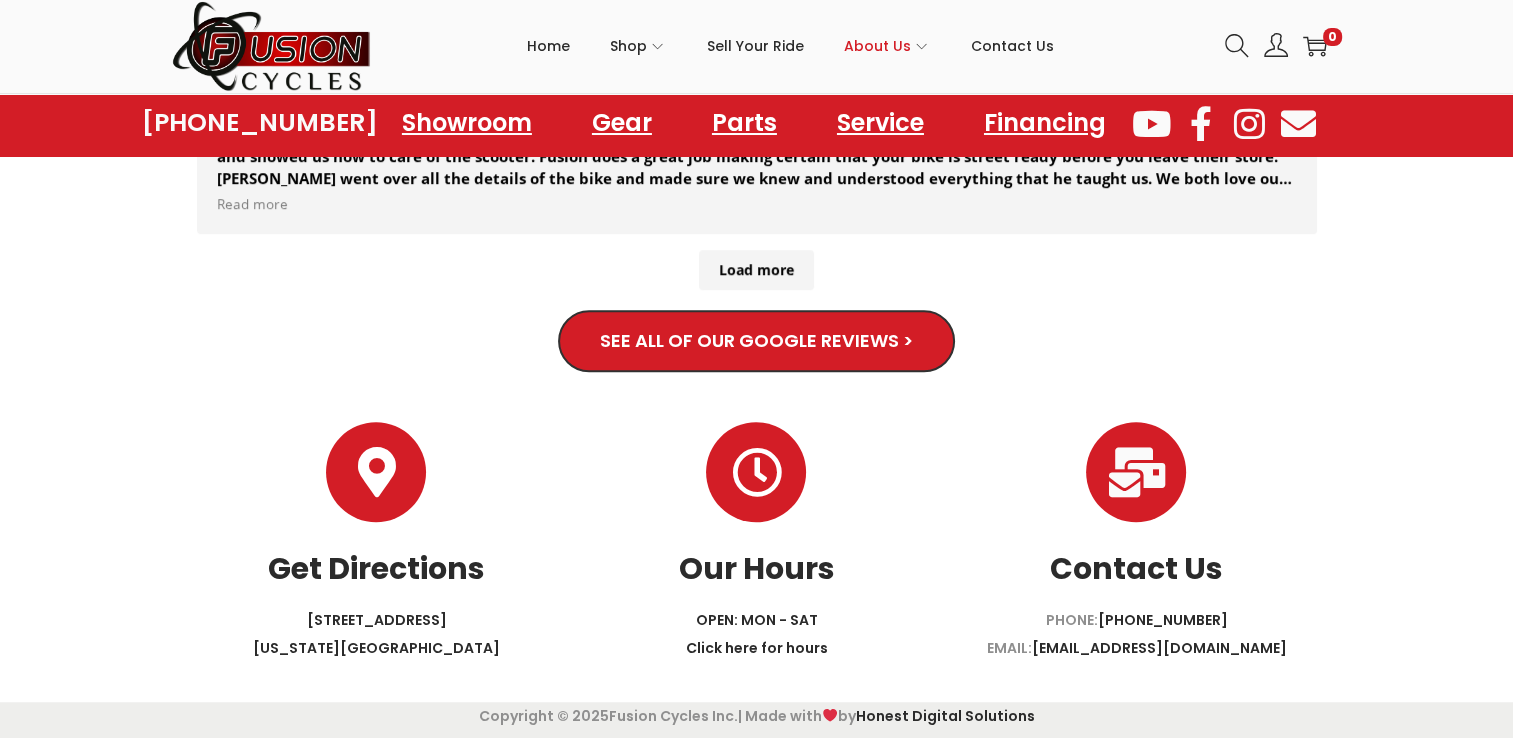 click on "SEE ALL OF OUR GOOGLE REVIEWS >" at bounding box center (757, 340) 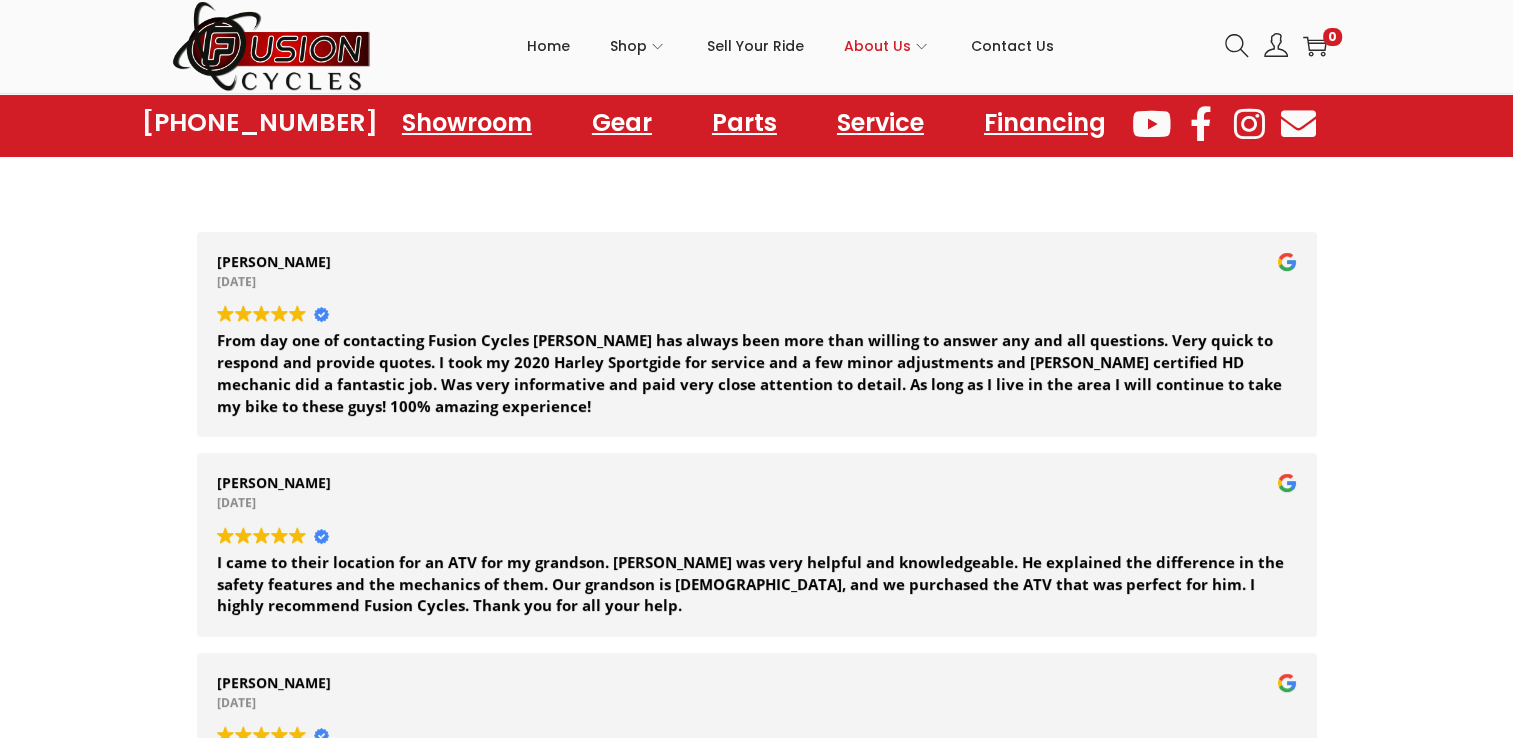 scroll, scrollTop: 0, scrollLeft: 0, axis: both 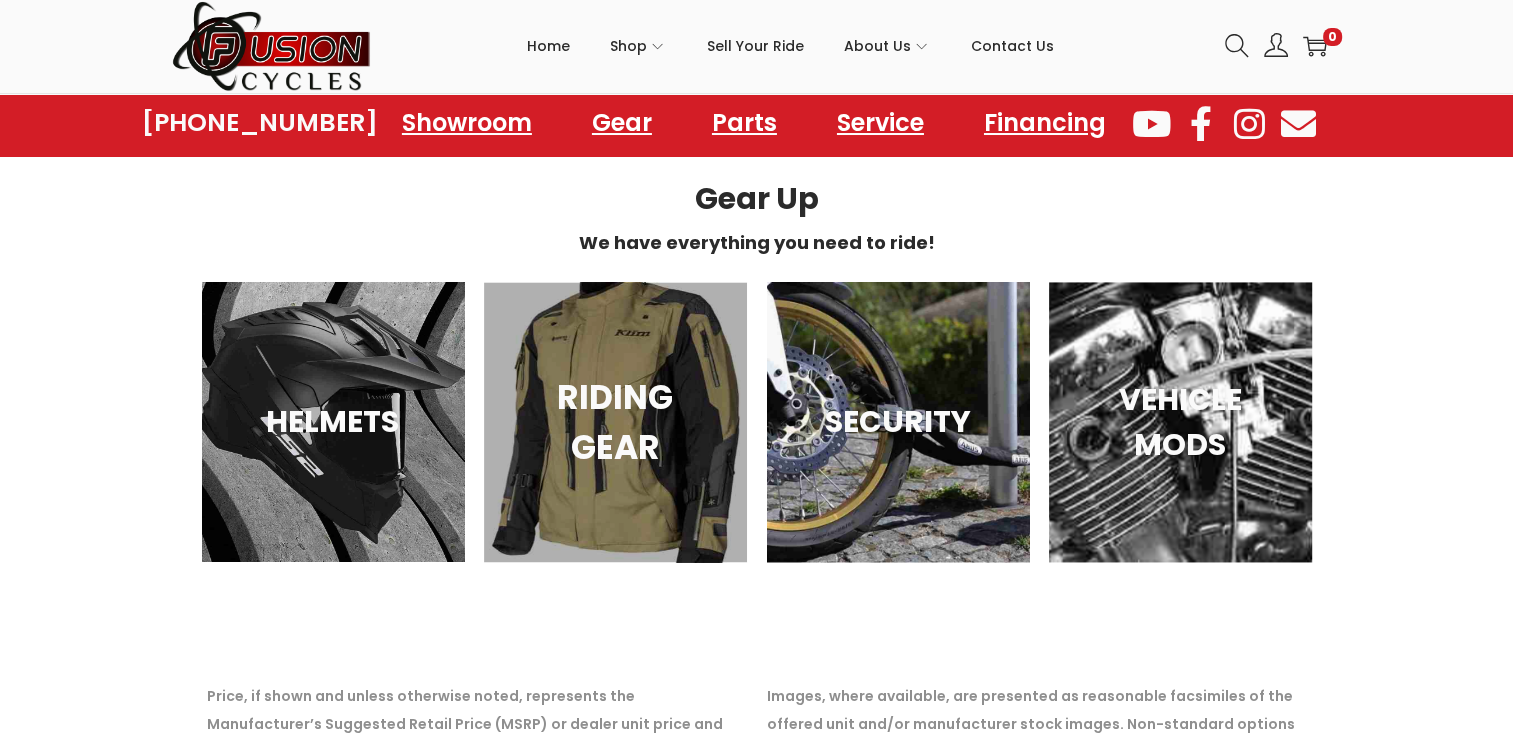 click on "RIDING GEAR" at bounding box center [615, 421] 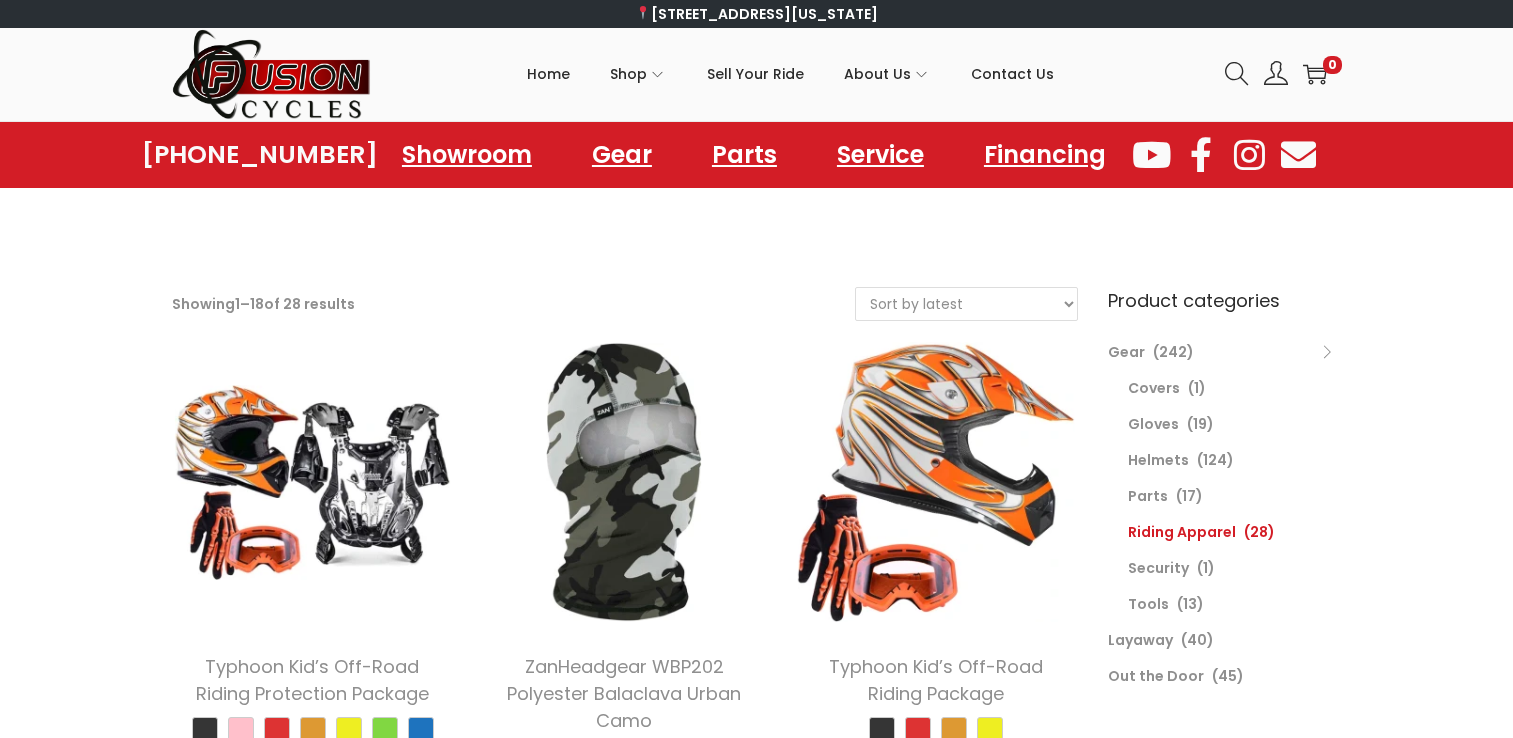 scroll, scrollTop: 0, scrollLeft: 0, axis: both 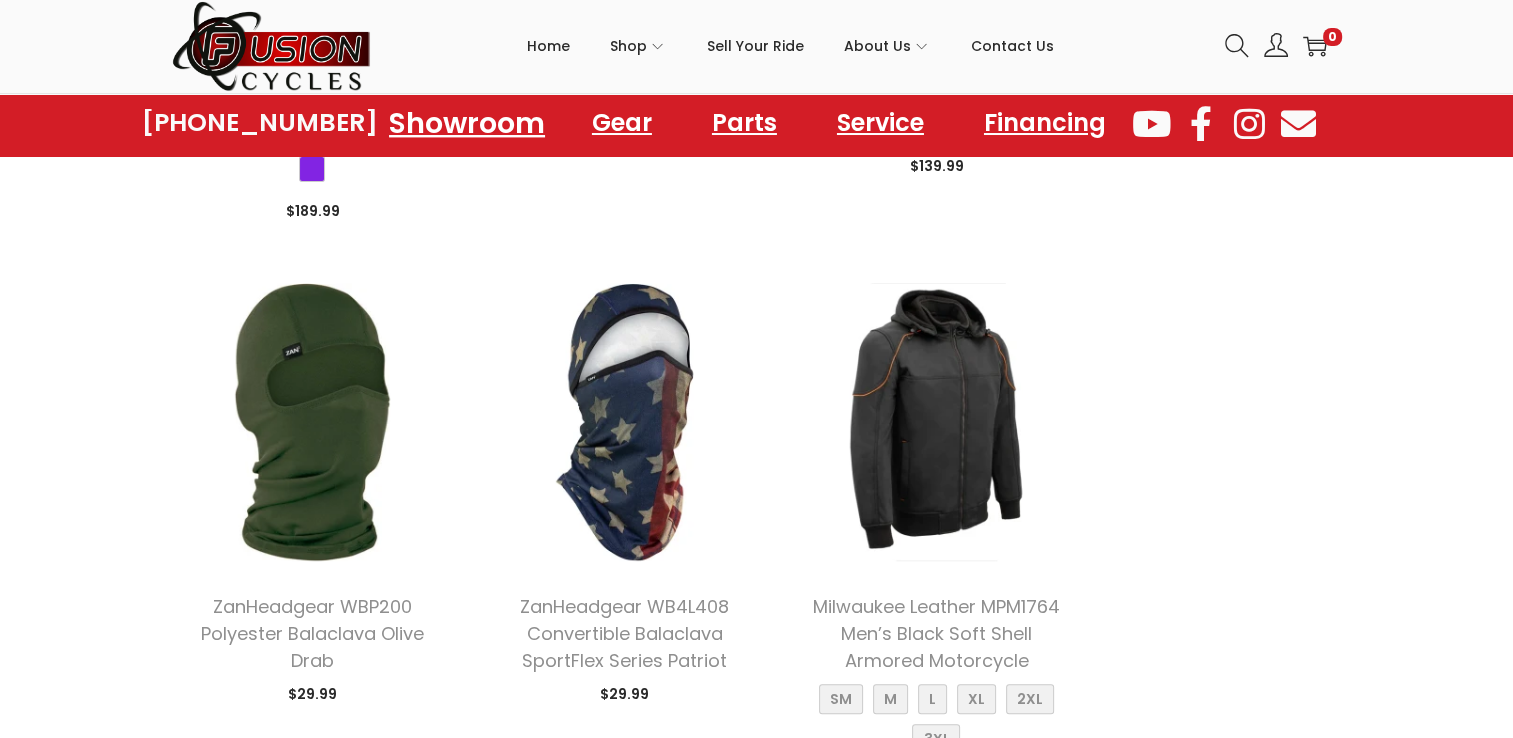 click on "Showroom" 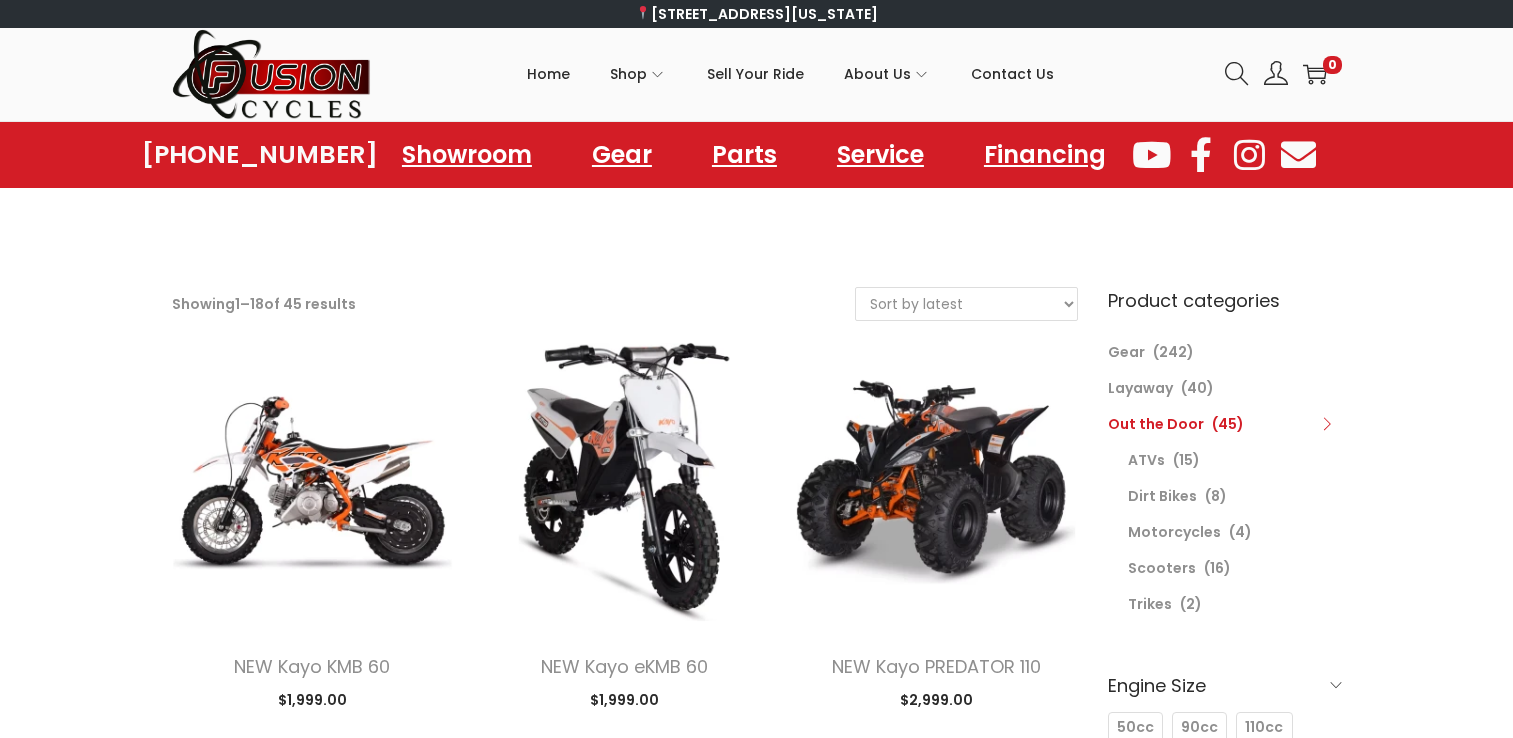 scroll, scrollTop: 0, scrollLeft: 0, axis: both 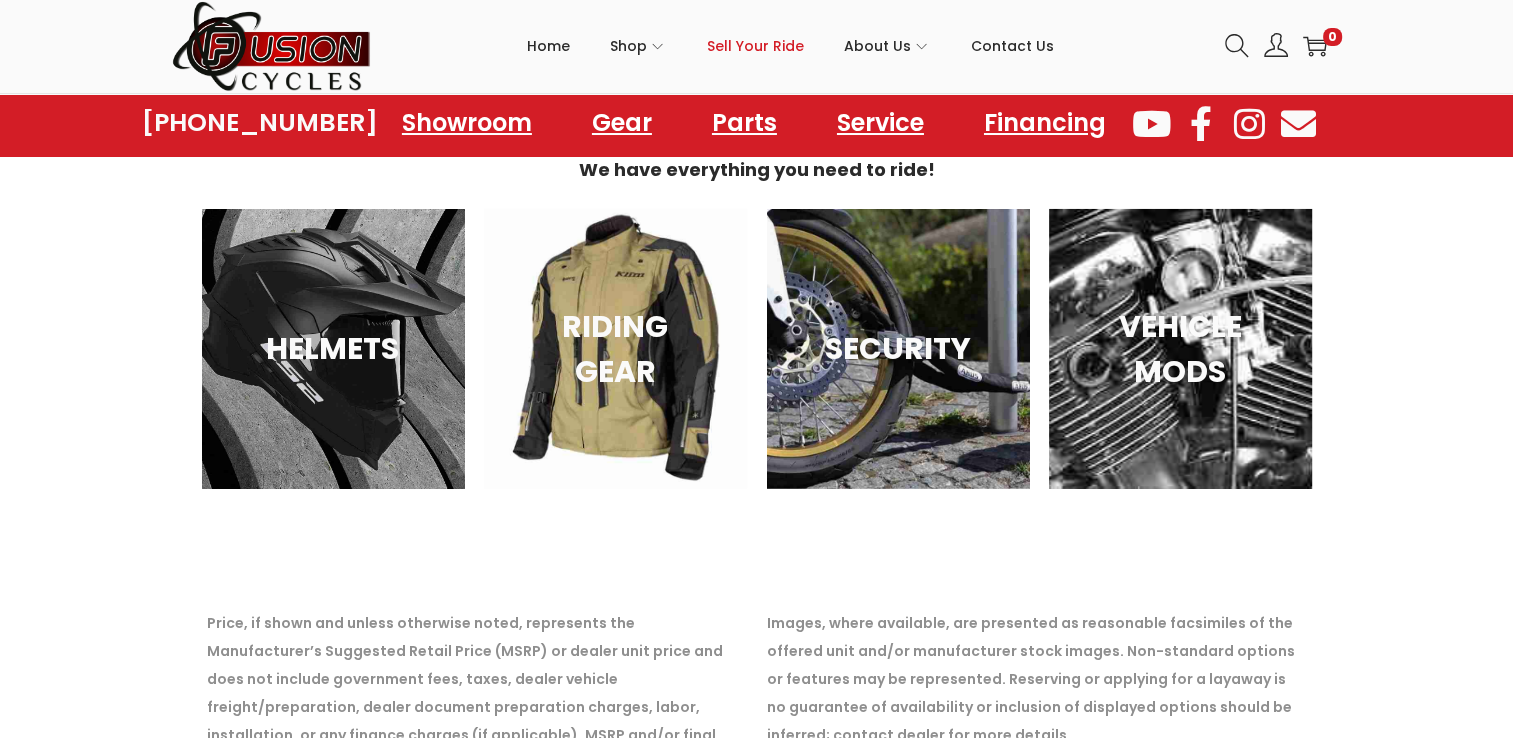 click on "Sell Your Ride" at bounding box center (755, 46) 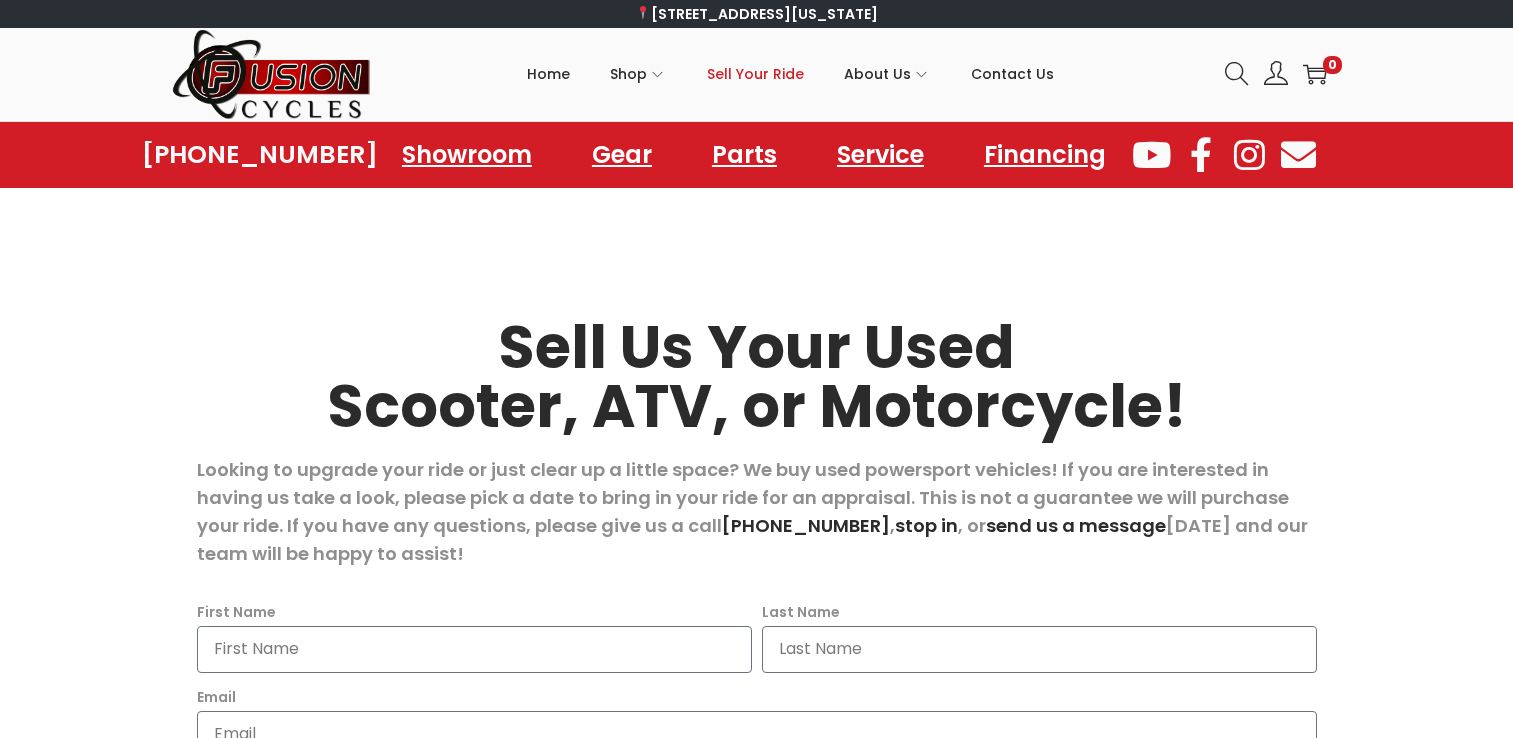 scroll, scrollTop: 0, scrollLeft: 0, axis: both 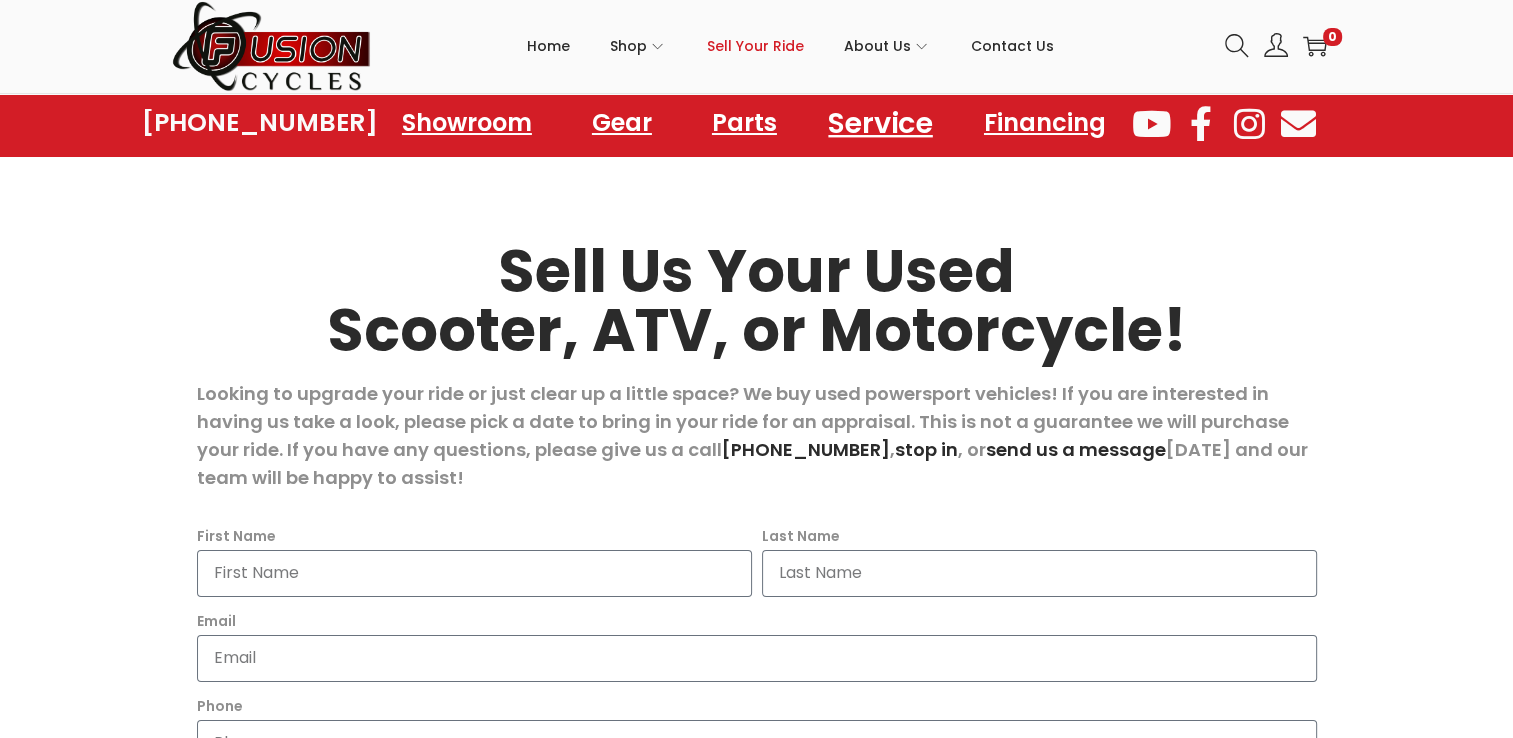 click on "Service" 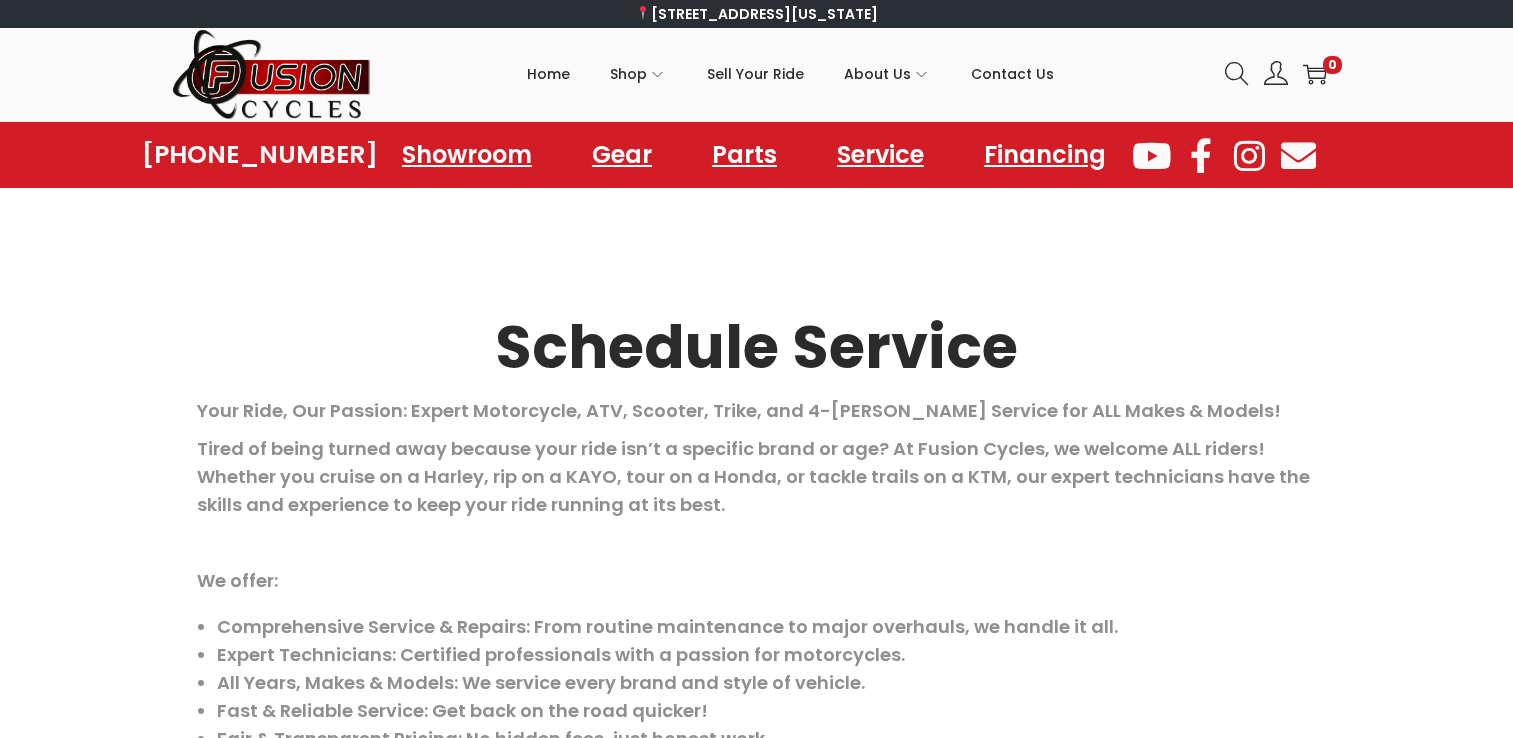 scroll, scrollTop: 0, scrollLeft: 0, axis: both 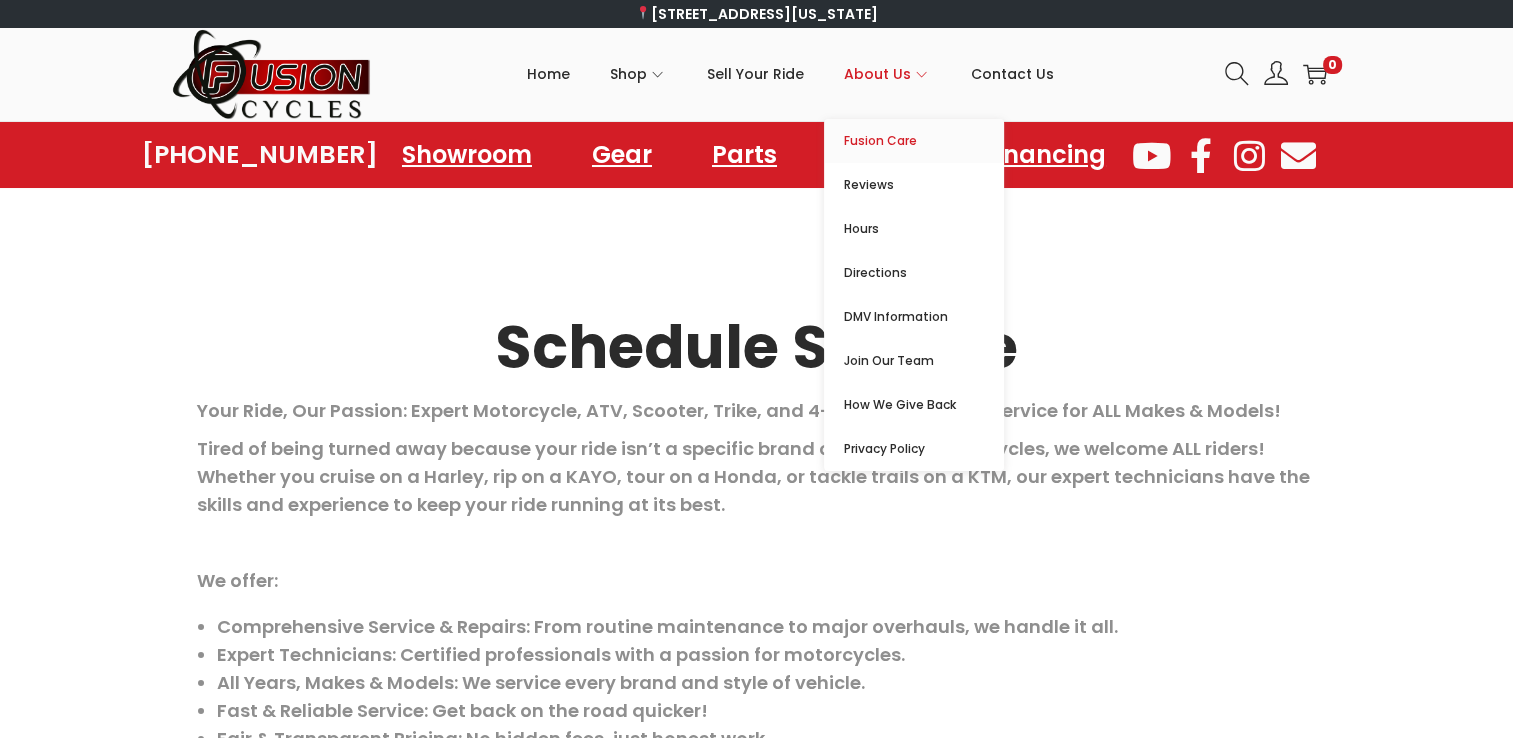 click on "Fusion Care" at bounding box center (924, 141) 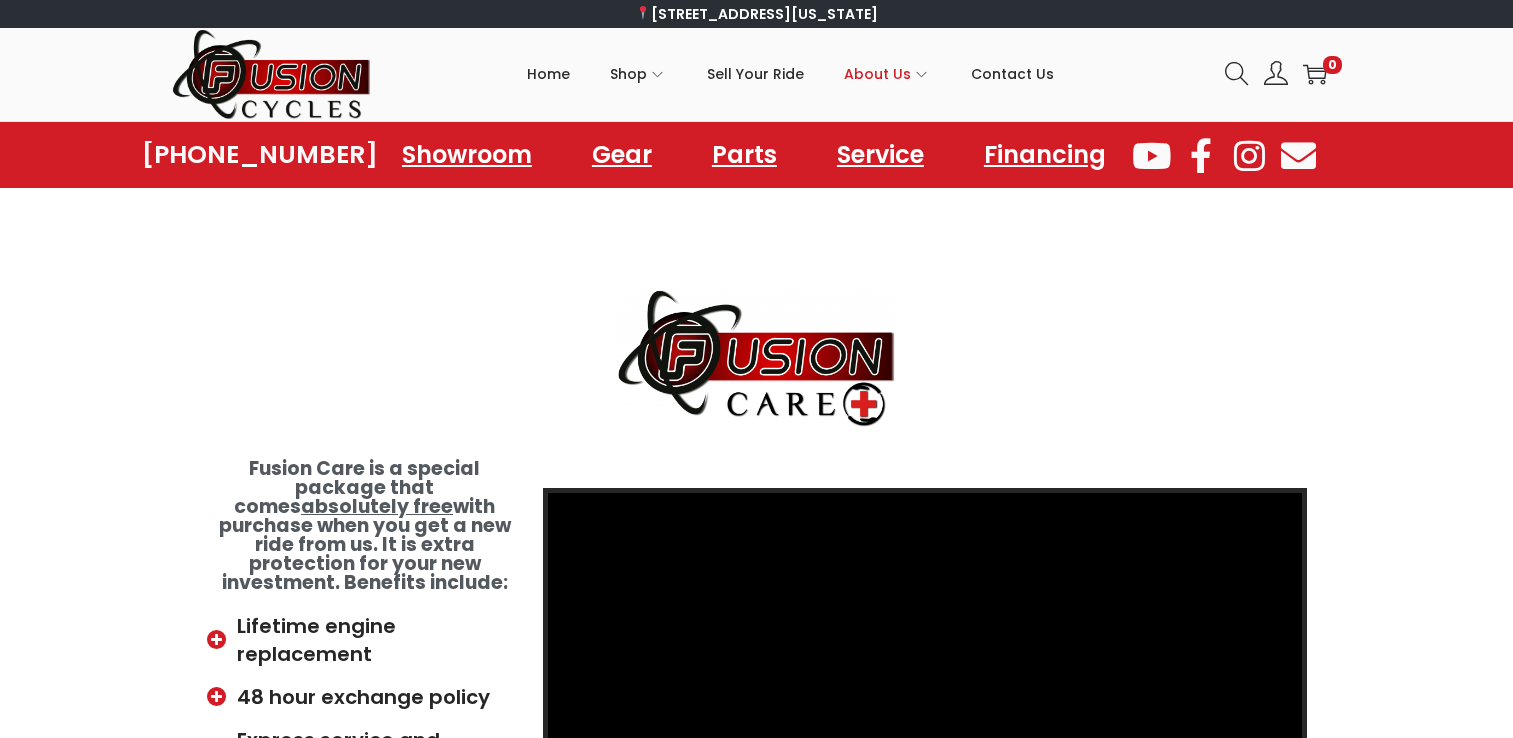 scroll, scrollTop: 0, scrollLeft: 0, axis: both 